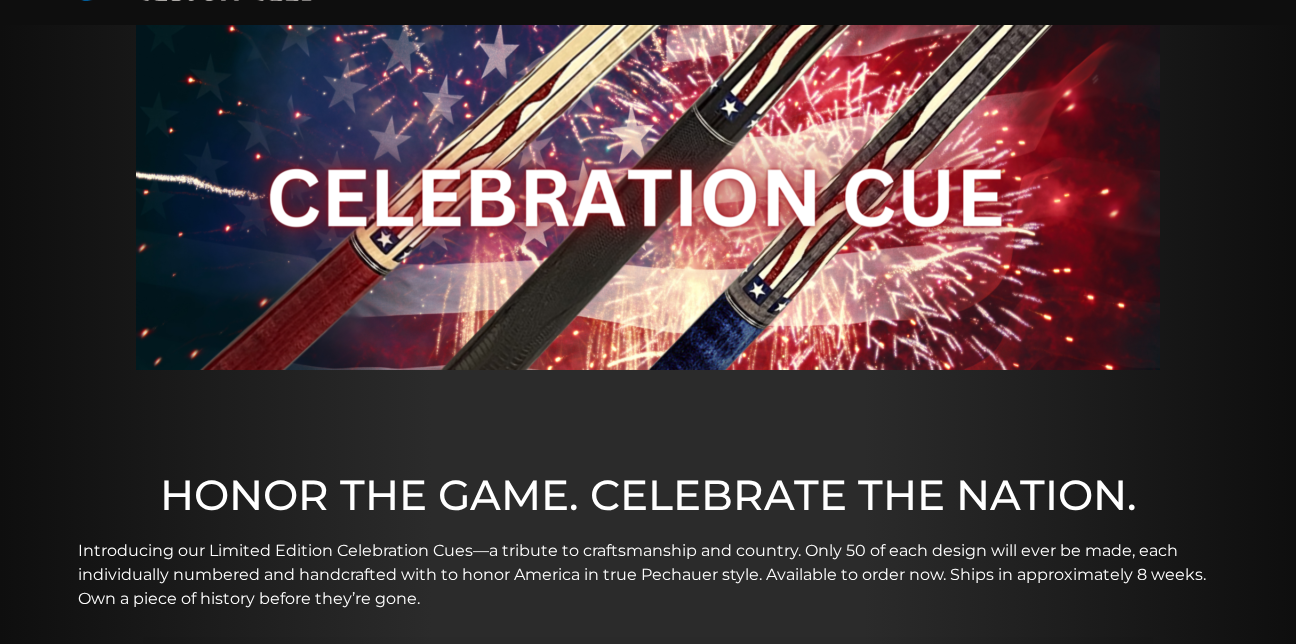 scroll, scrollTop: 0, scrollLeft: 0, axis: both 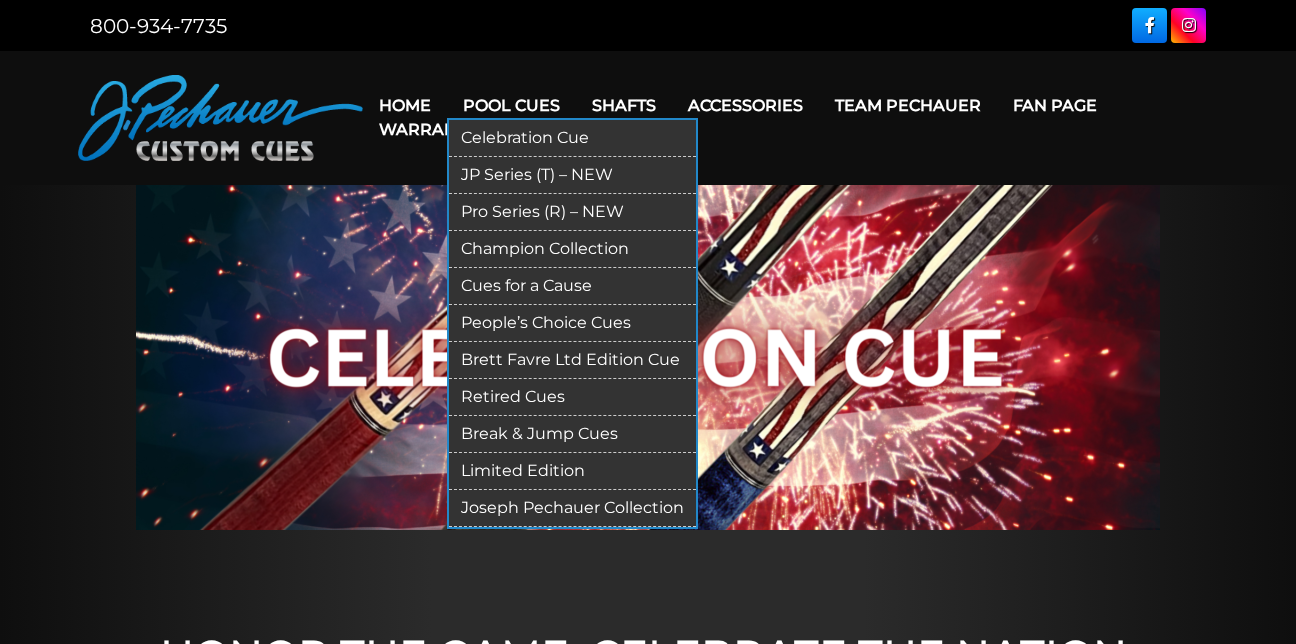 click on "Pool Cues" at bounding box center (511, 105) 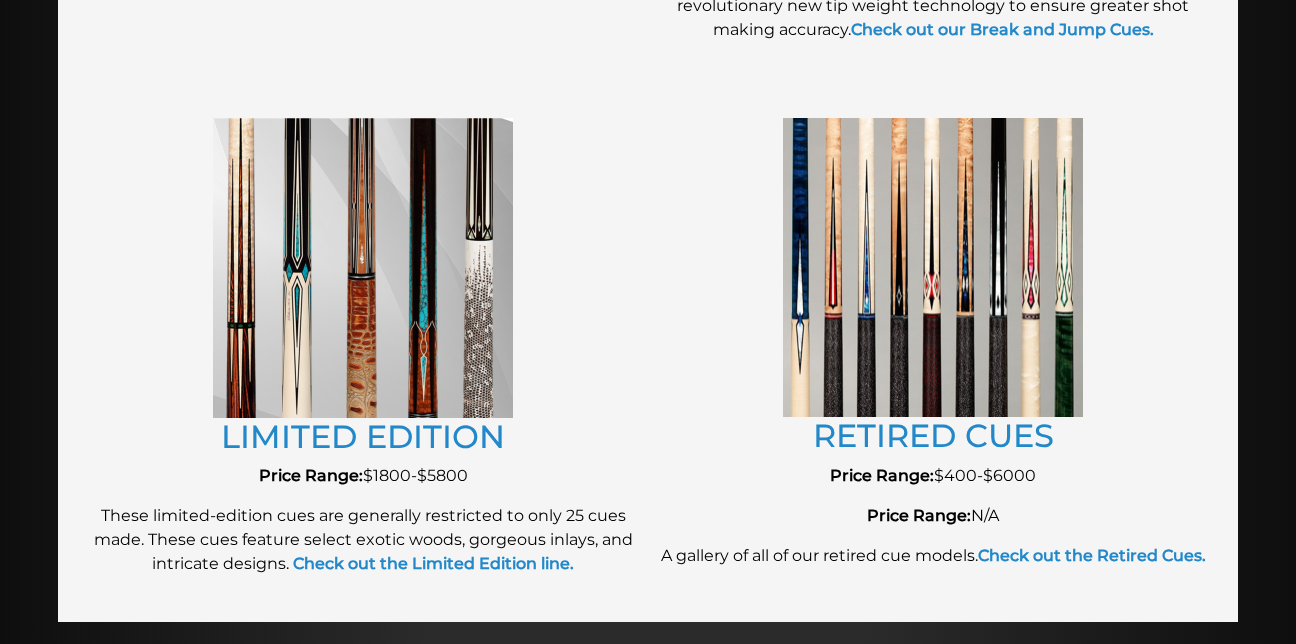 scroll, scrollTop: 2169, scrollLeft: 0, axis: vertical 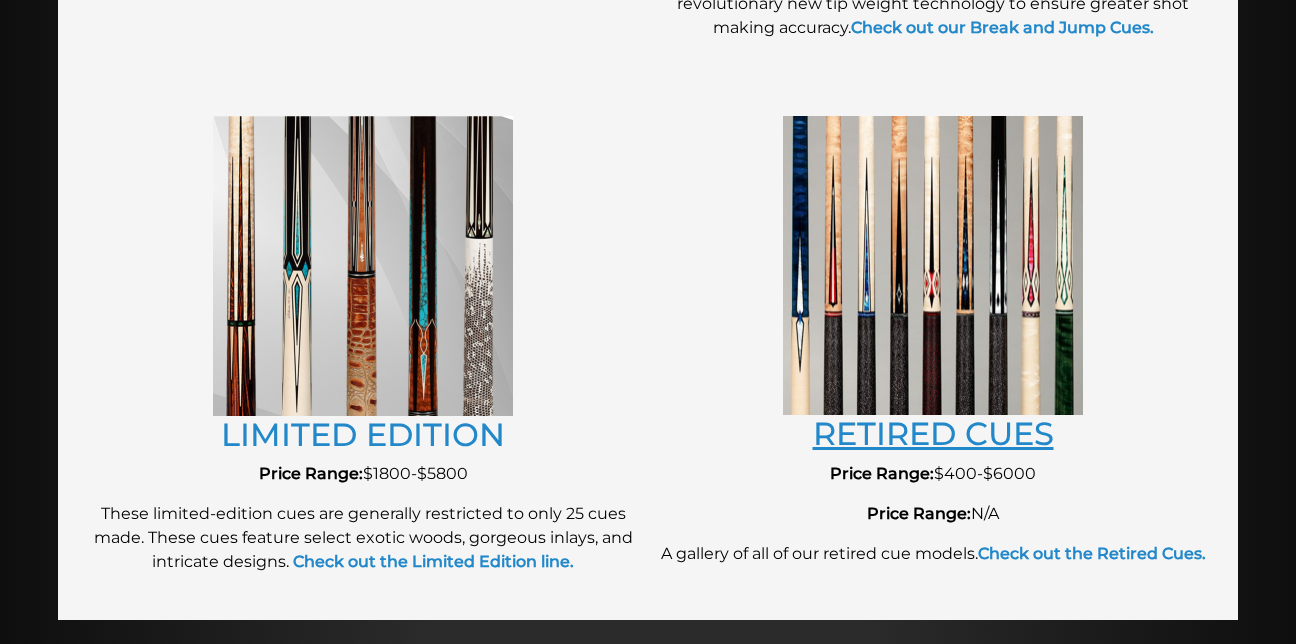 click on "RETIRED CUES" at bounding box center (933, 433) 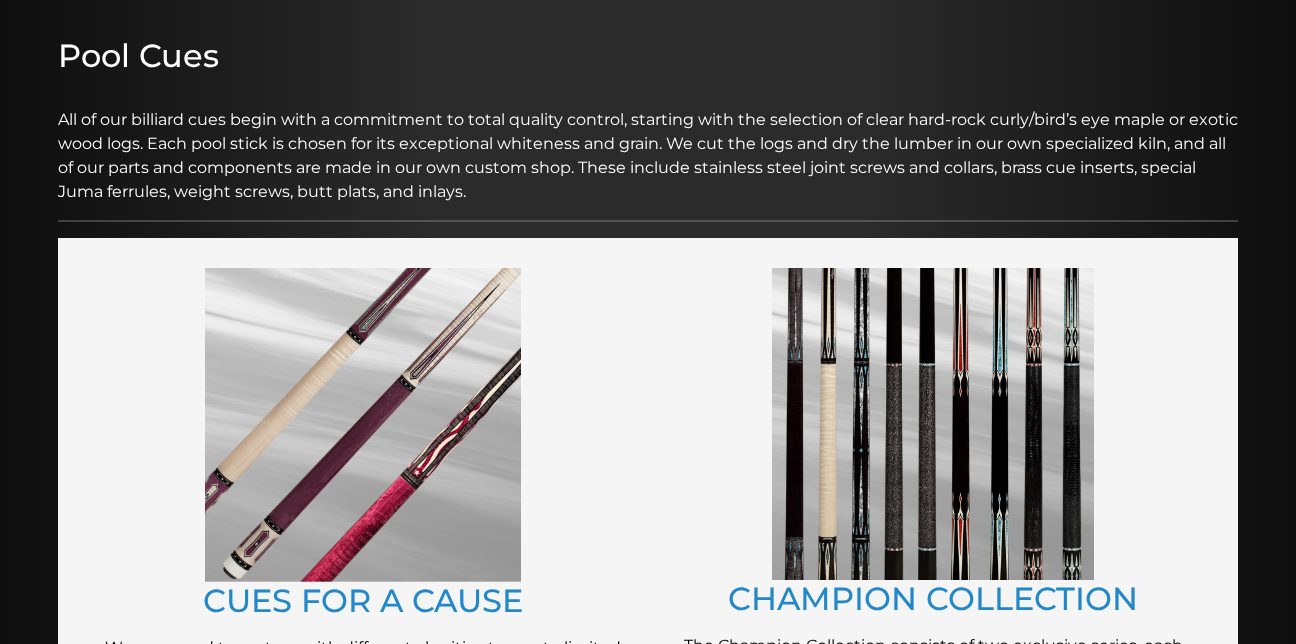 scroll, scrollTop: 212, scrollLeft: 0, axis: vertical 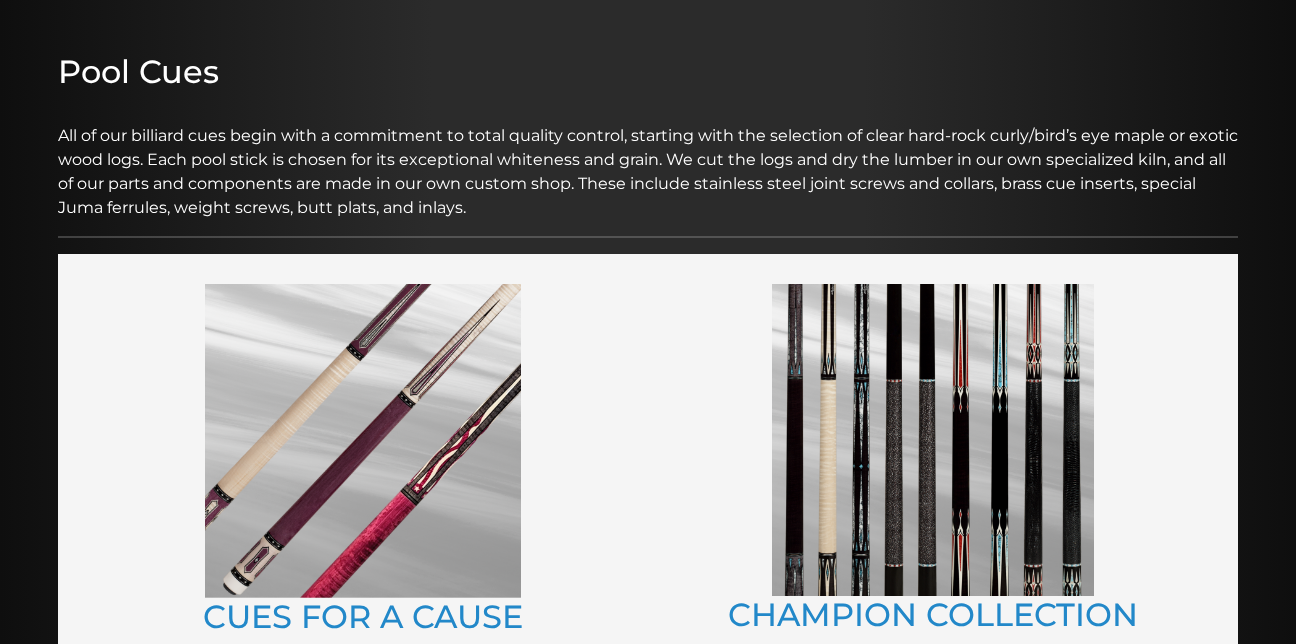 click at bounding box center (933, 440) 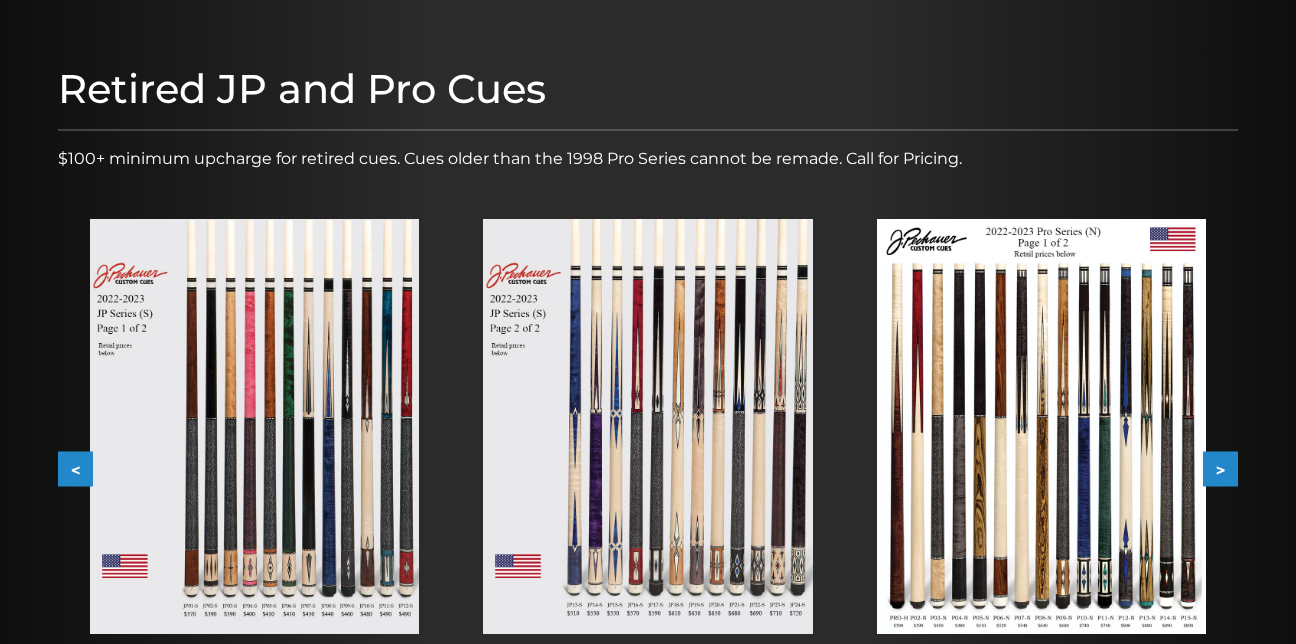 scroll, scrollTop: 206, scrollLeft: 0, axis: vertical 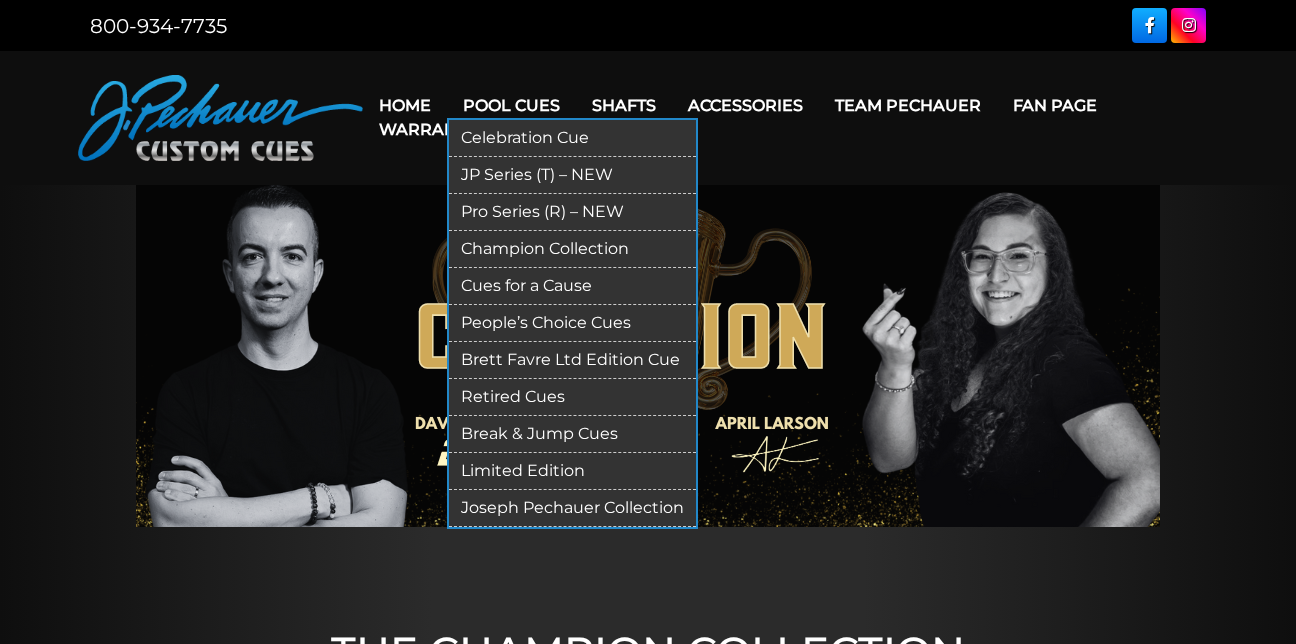 click on "Limited Edition" at bounding box center (572, 471) 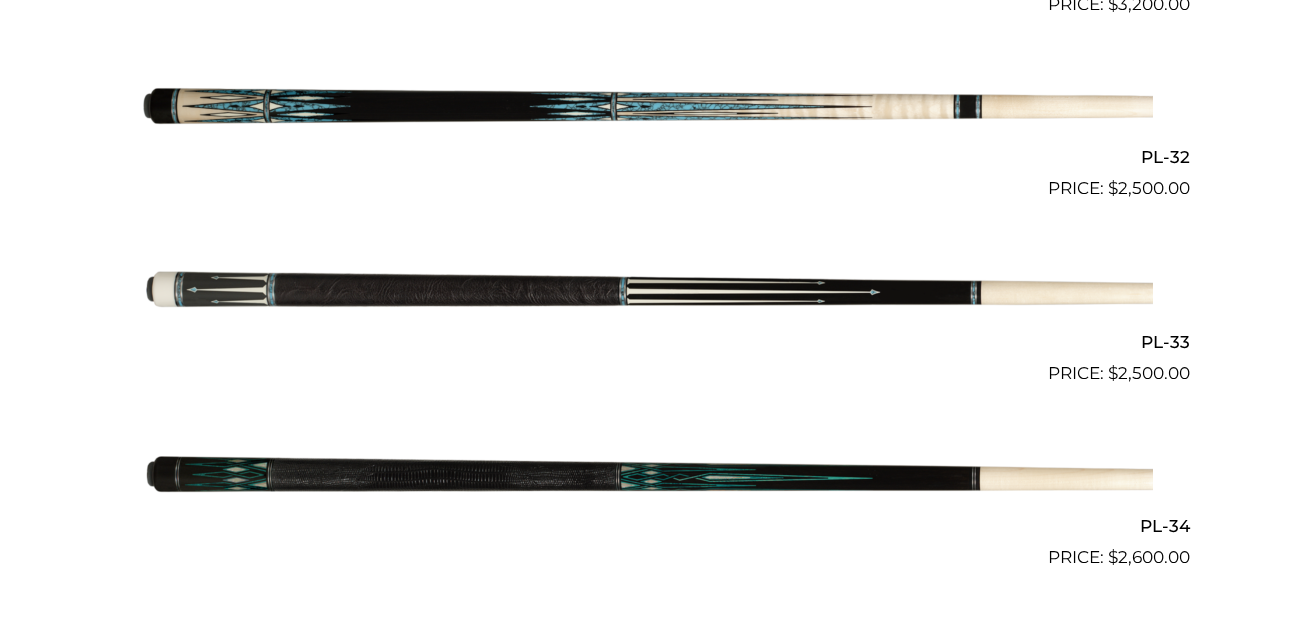 scroll, scrollTop: 1386, scrollLeft: 0, axis: vertical 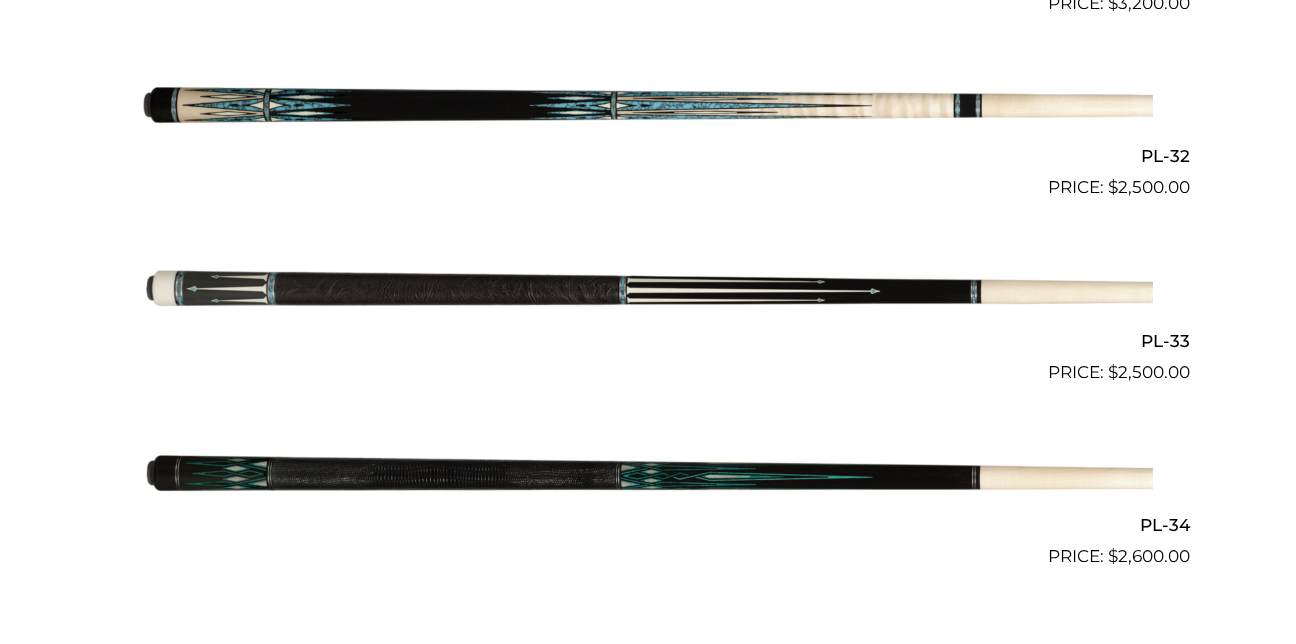 click at bounding box center (648, 293) 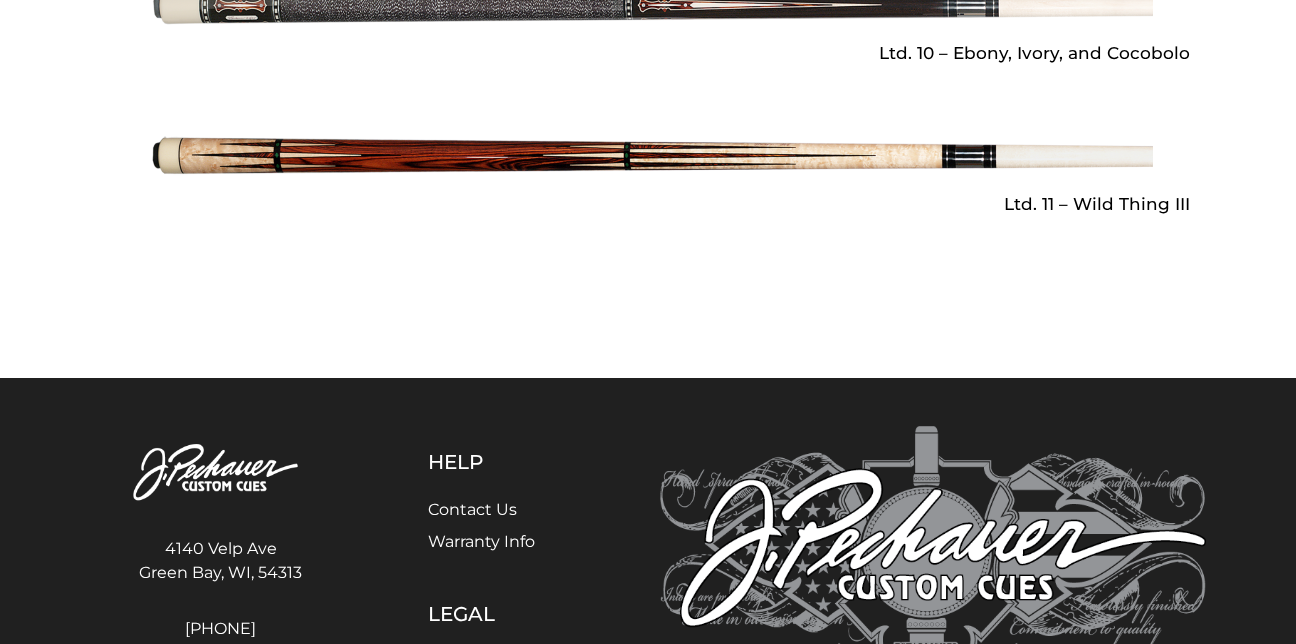 scroll, scrollTop: 3334, scrollLeft: 0, axis: vertical 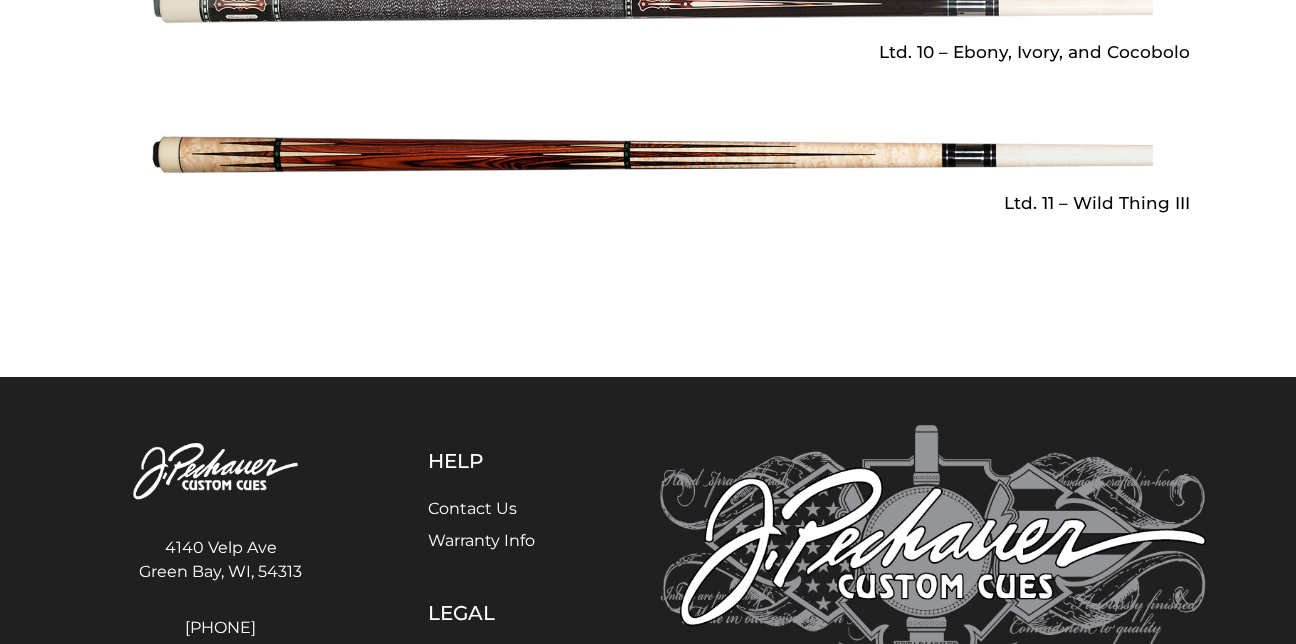 click at bounding box center (648, 155) 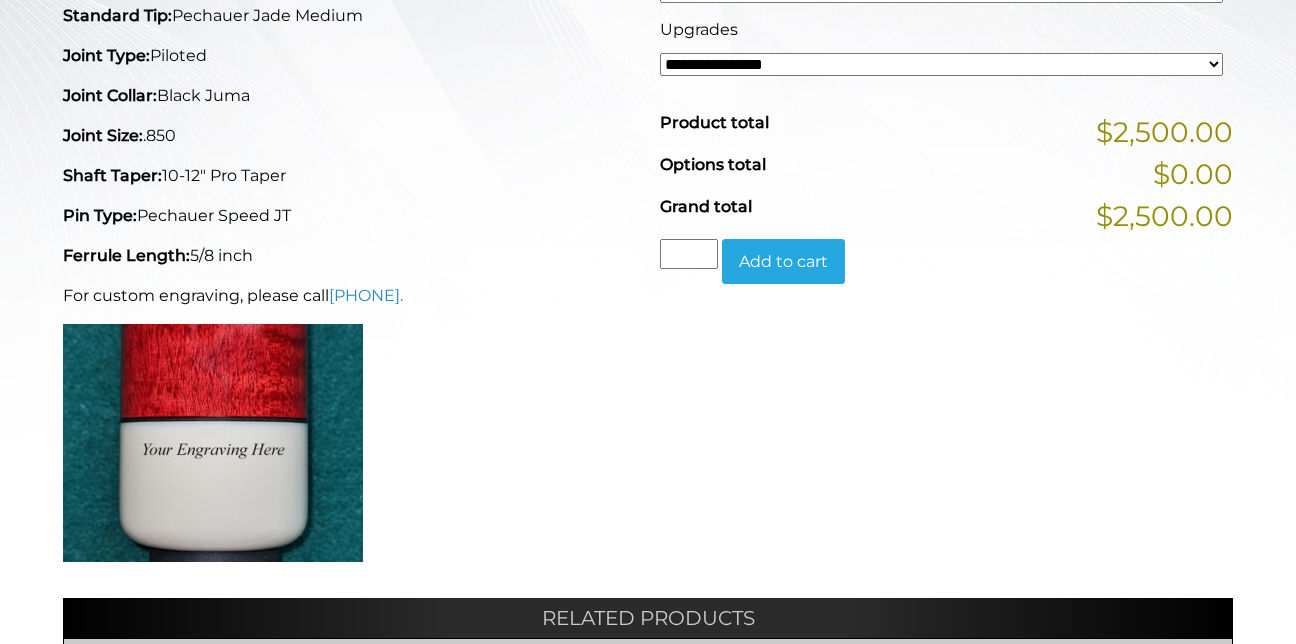 scroll, scrollTop: 707, scrollLeft: 0, axis: vertical 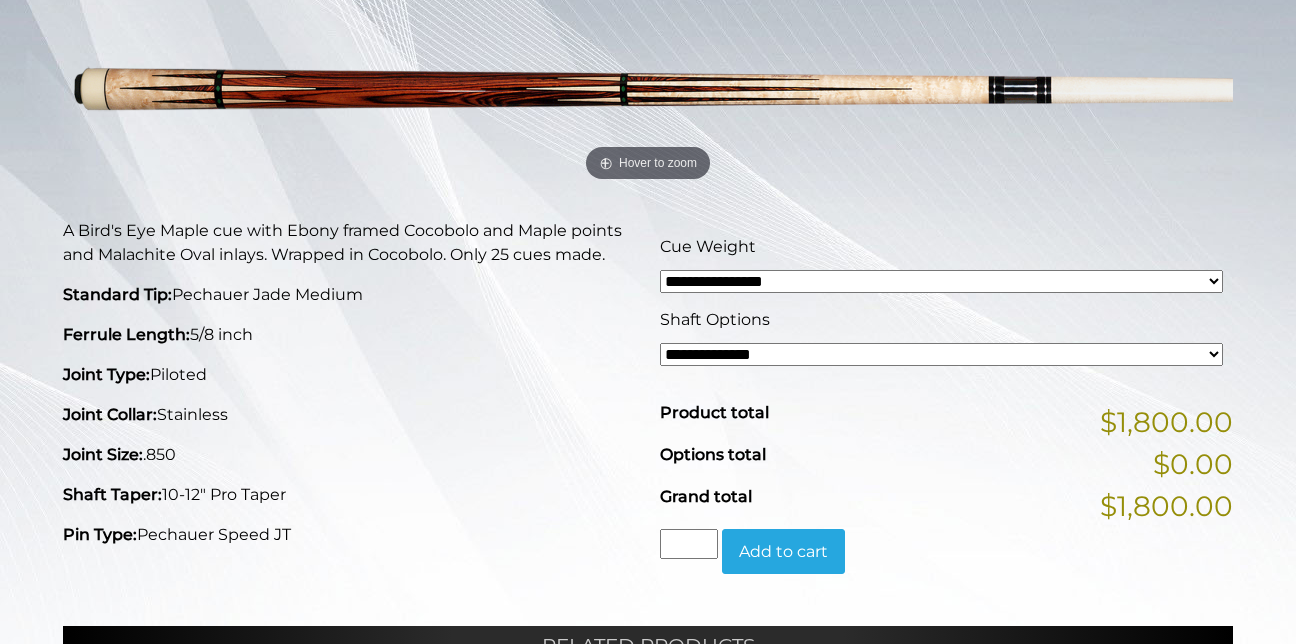 click on "**********" at bounding box center (941, 354) 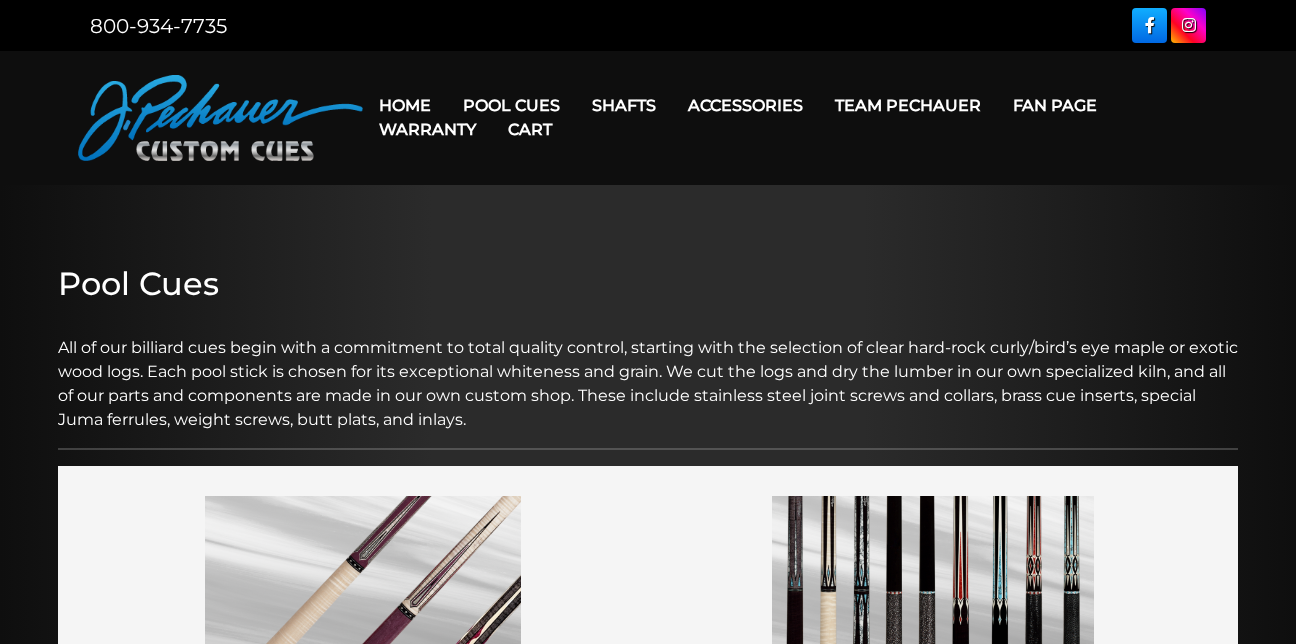 scroll, scrollTop: 212, scrollLeft: 0, axis: vertical 